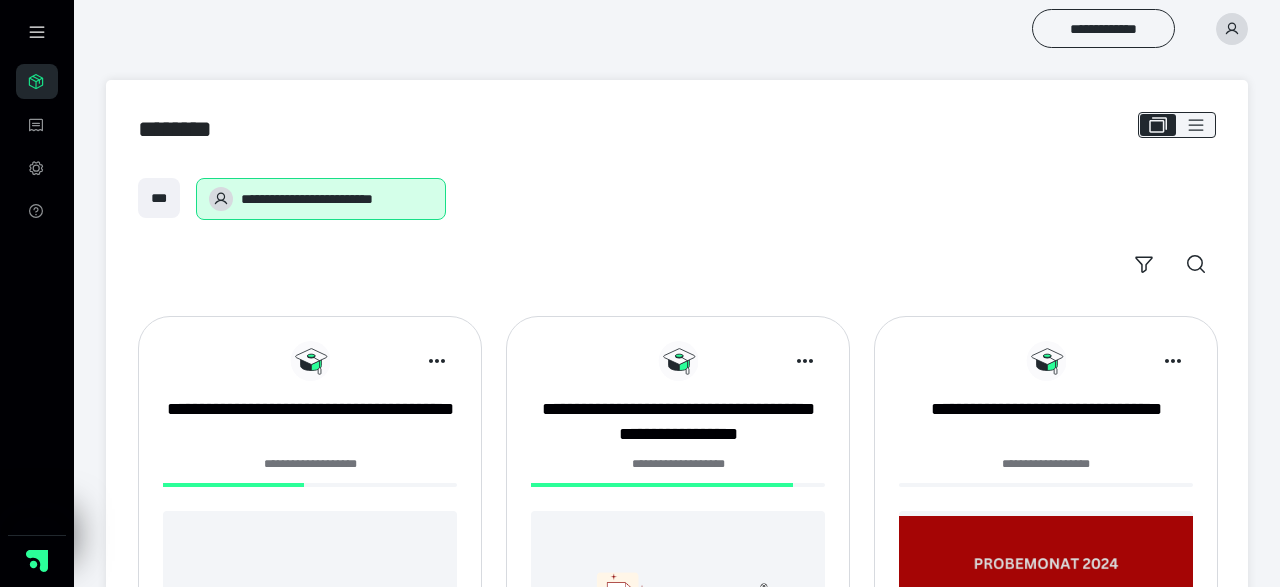 scroll, scrollTop: 520, scrollLeft: 0, axis: vertical 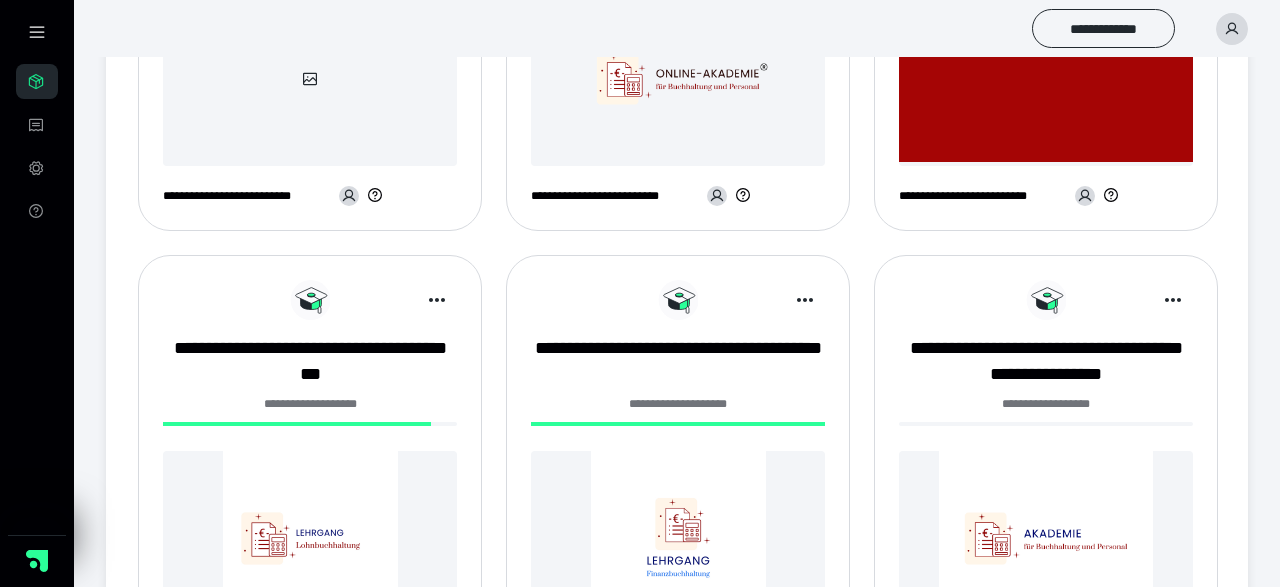 click at bounding box center [310, 78] 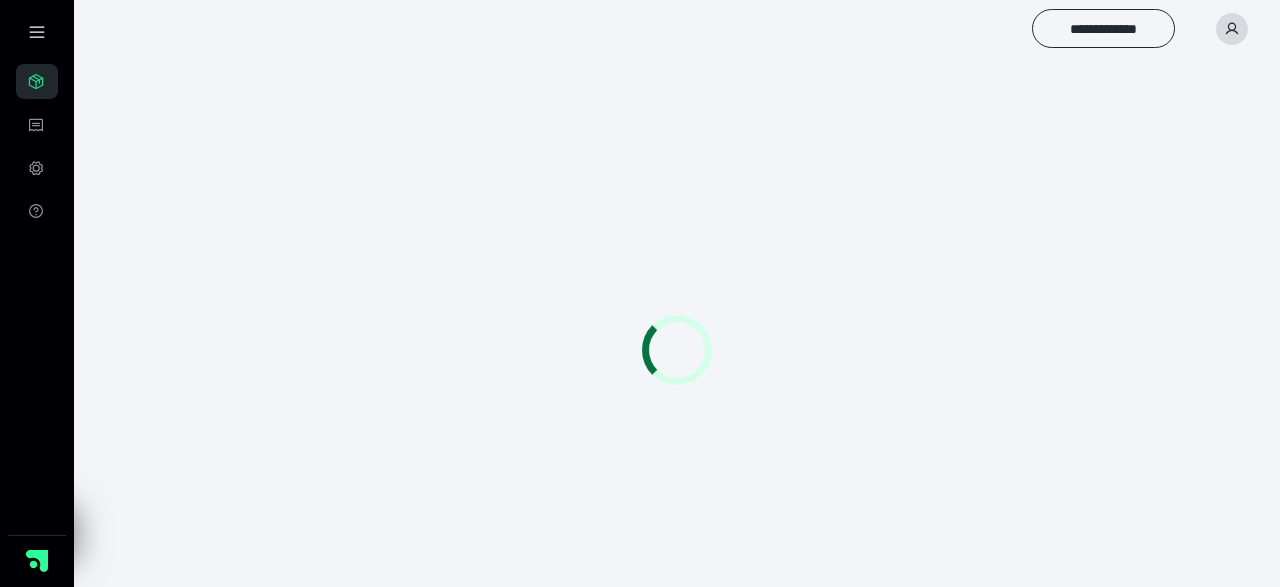 scroll, scrollTop: 0, scrollLeft: 0, axis: both 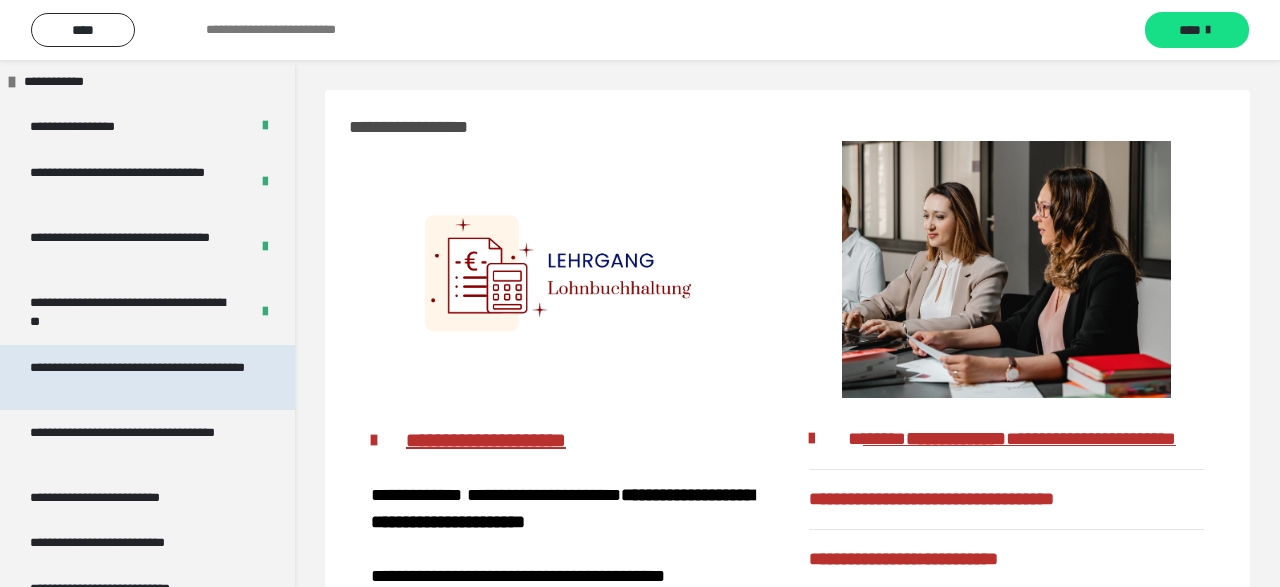 click on "**********" at bounding box center (139, 377) 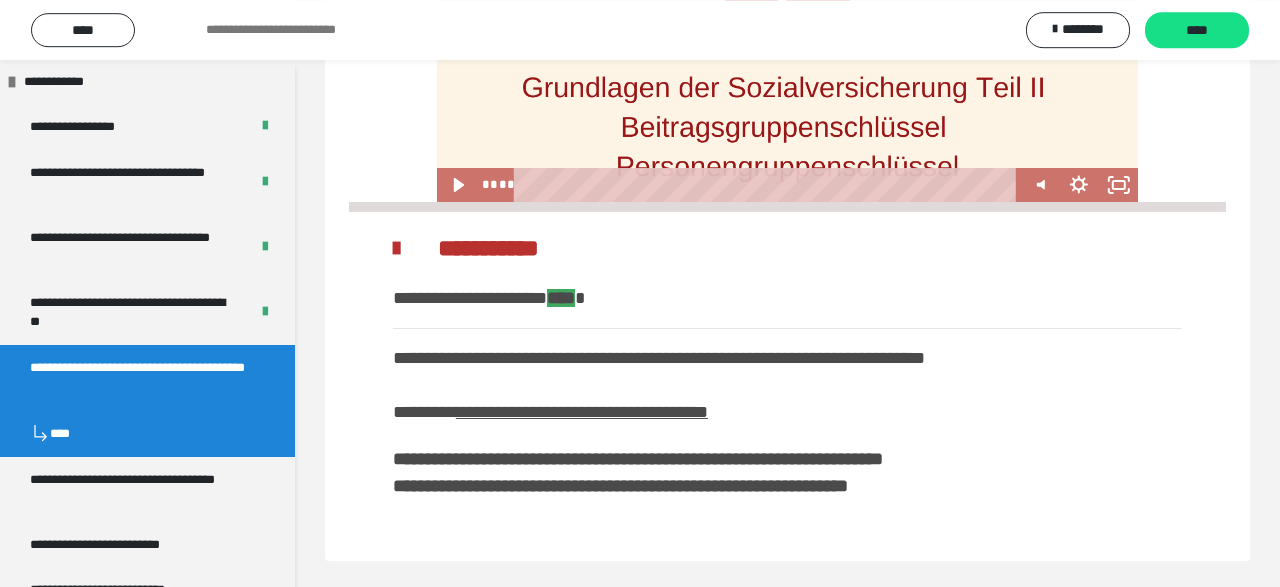scroll, scrollTop: 949, scrollLeft: 0, axis: vertical 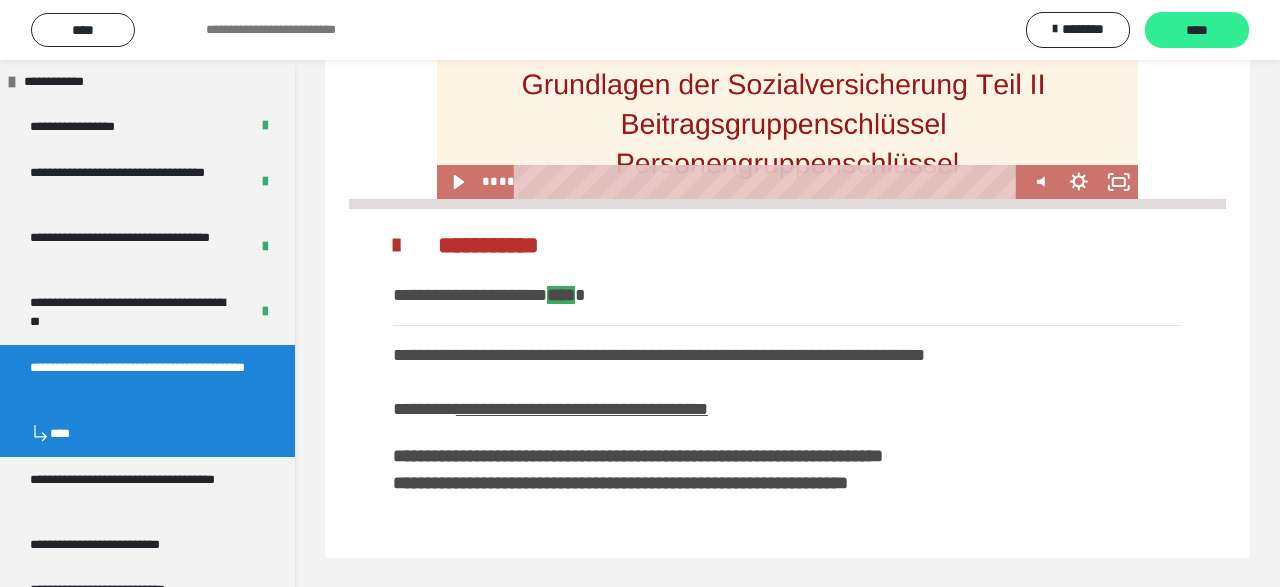click on "****" at bounding box center (1197, 31) 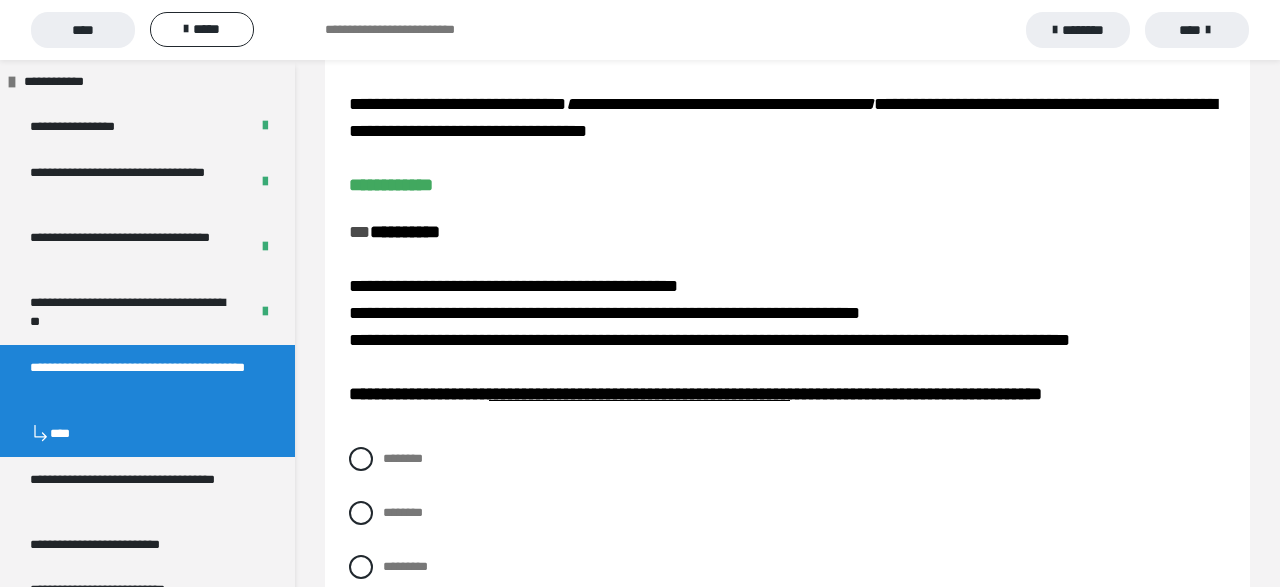 scroll, scrollTop: 312, scrollLeft: 0, axis: vertical 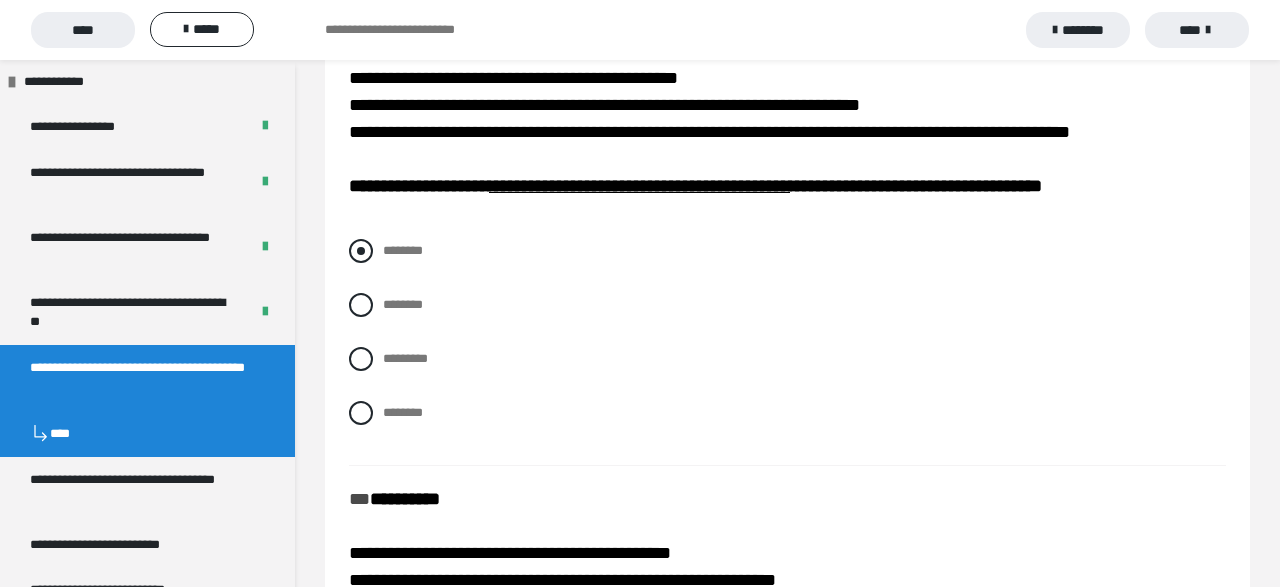 click at bounding box center [361, 251] 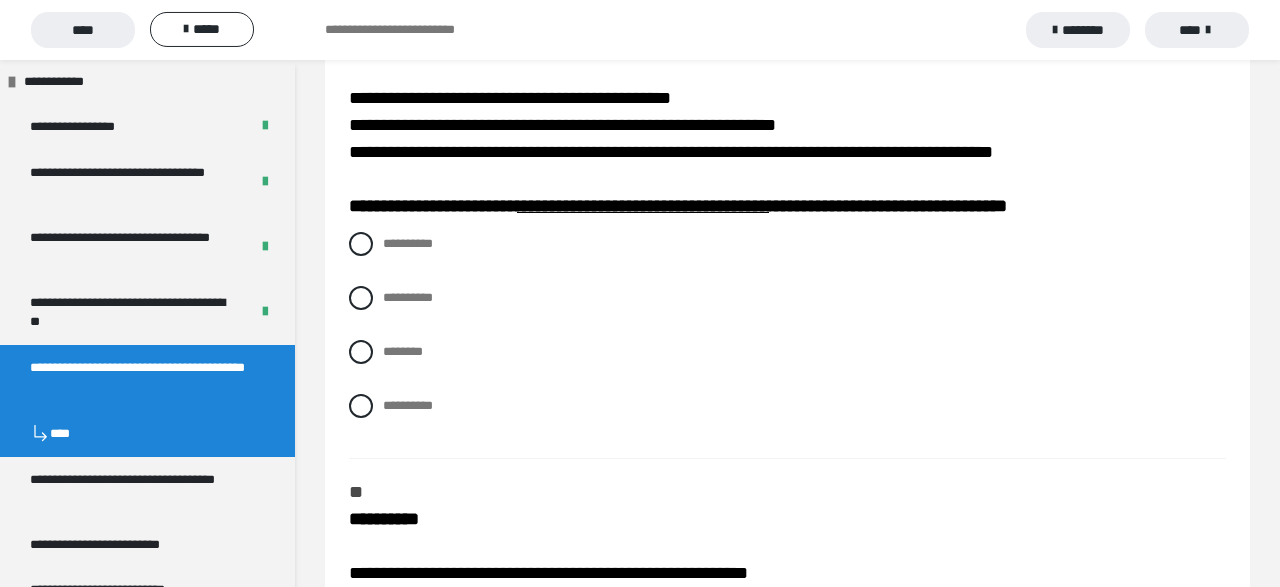 scroll, scrollTop: 728, scrollLeft: 0, axis: vertical 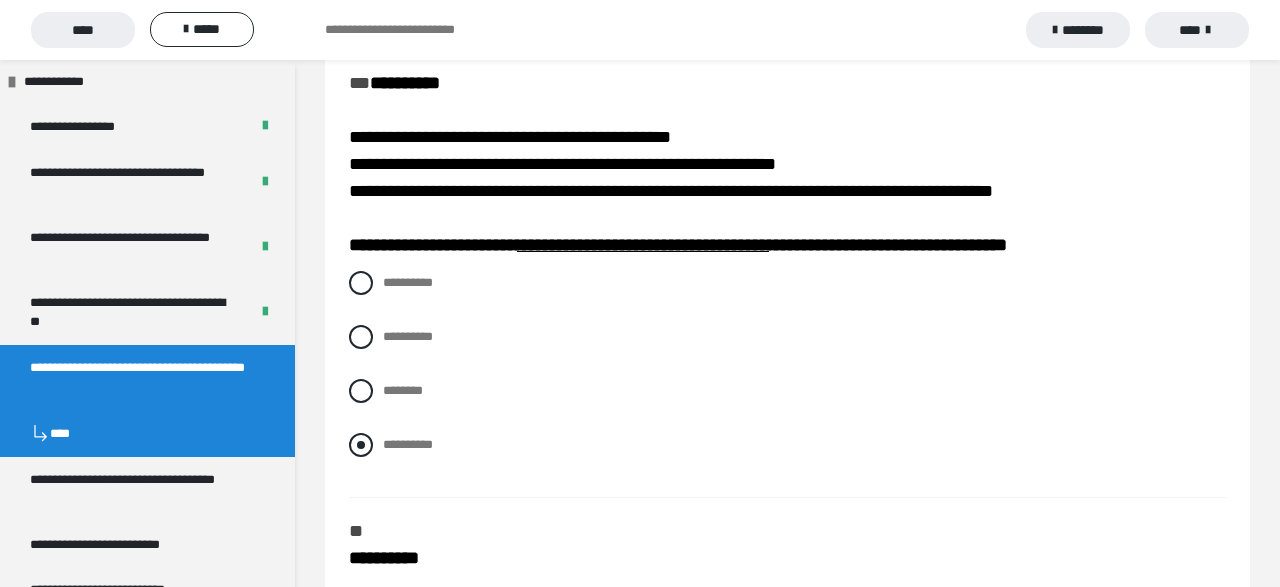 click at bounding box center (361, 445) 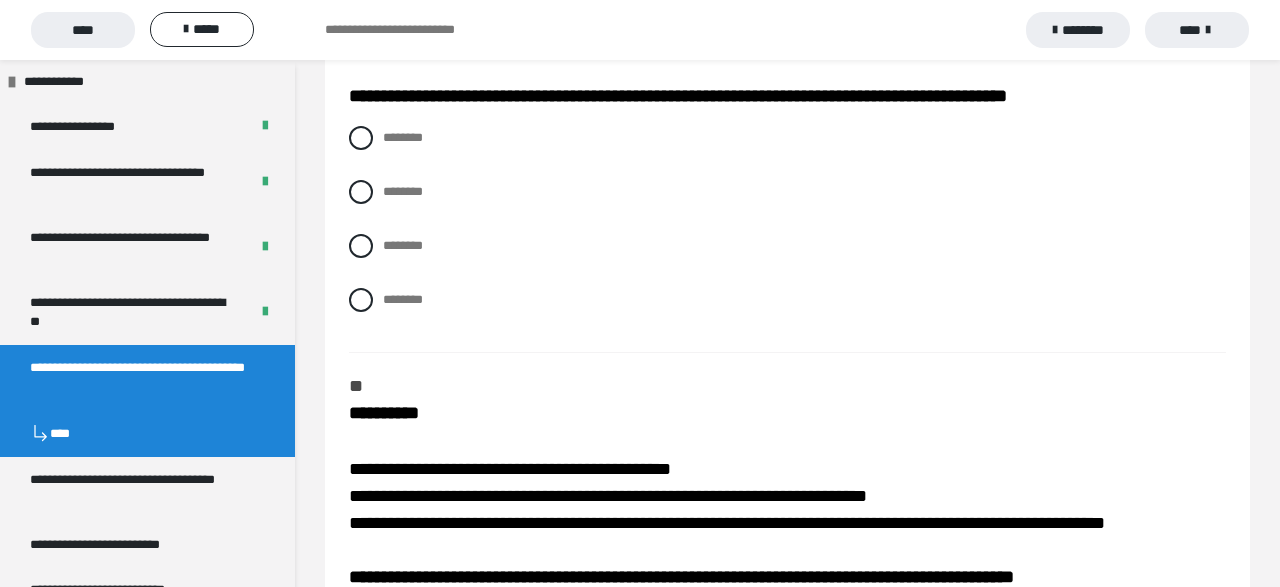 scroll, scrollTop: 1144, scrollLeft: 0, axis: vertical 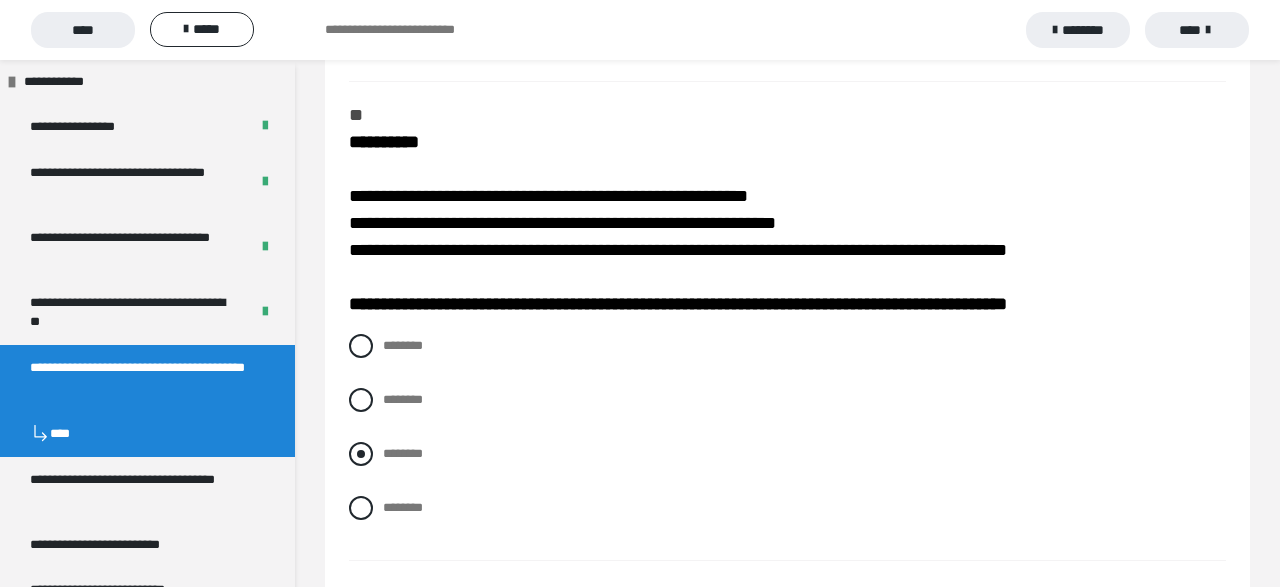 click at bounding box center (361, 454) 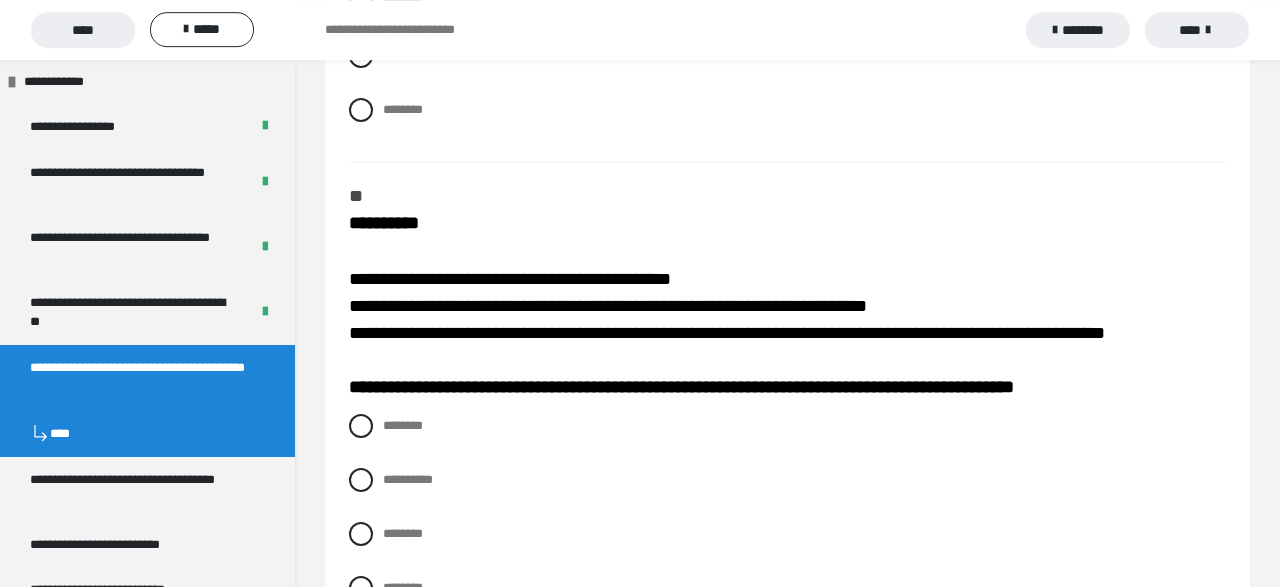 scroll, scrollTop: 1664, scrollLeft: 0, axis: vertical 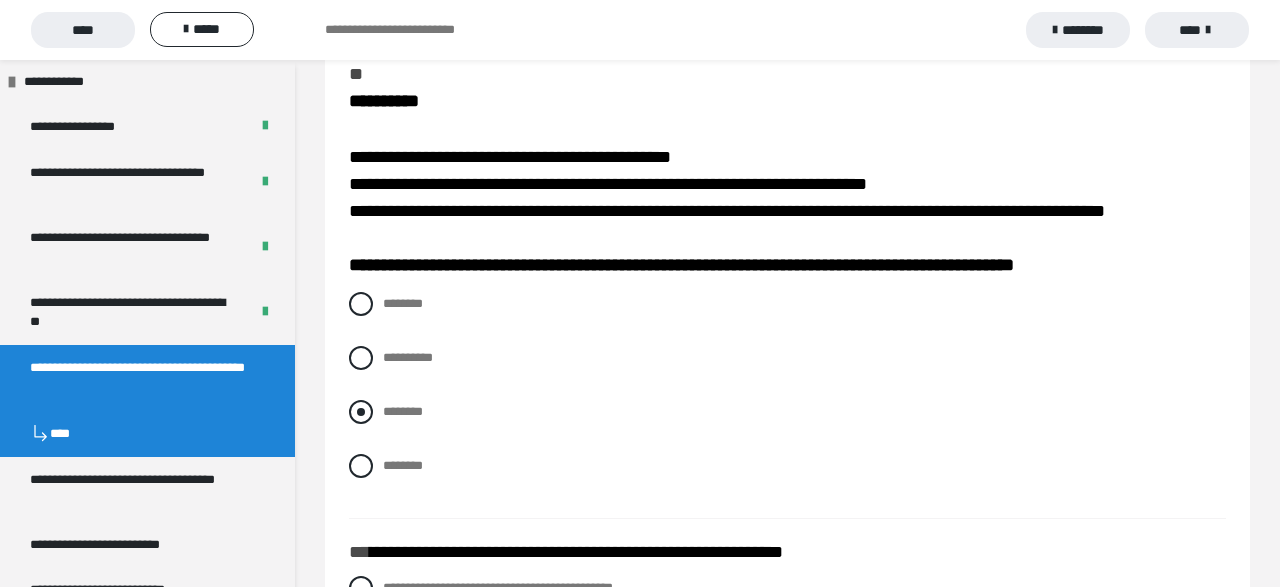 click at bounding box center [361, 412] 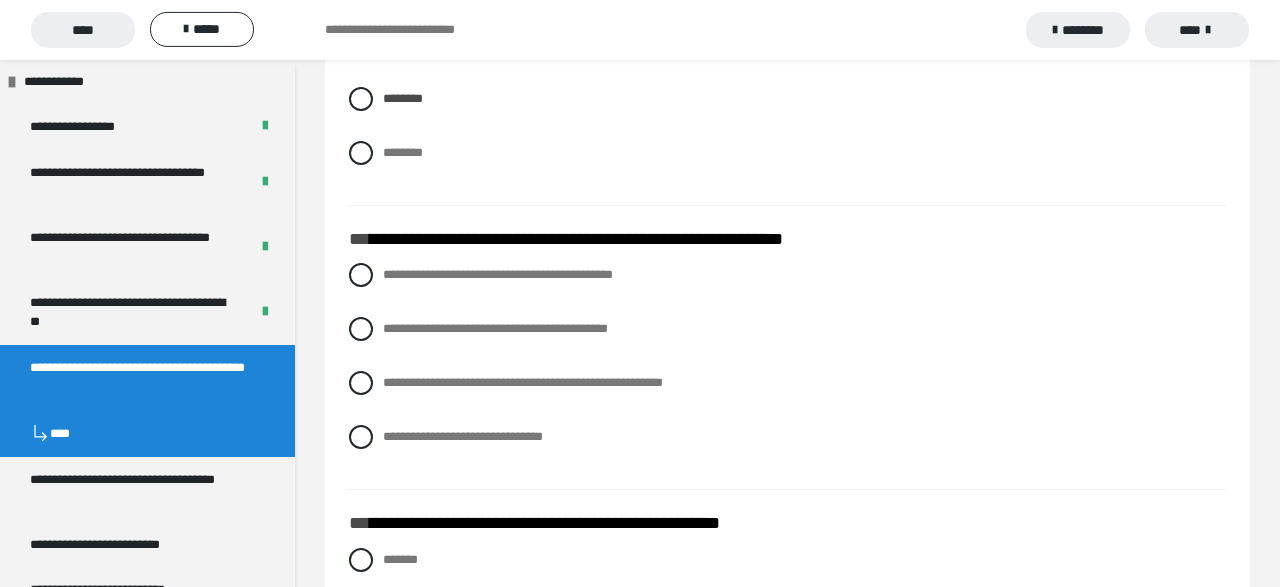 scroll, scrollTop: 1976, scrollLeft: 0, axis: vertical 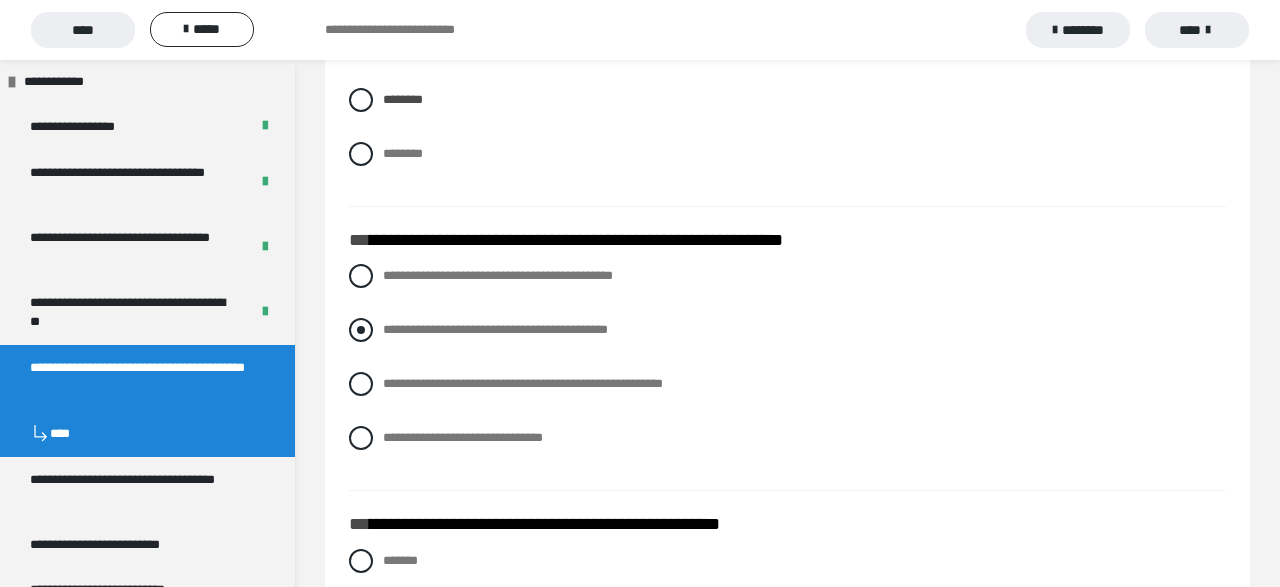 click at bounding box center [361, 330] 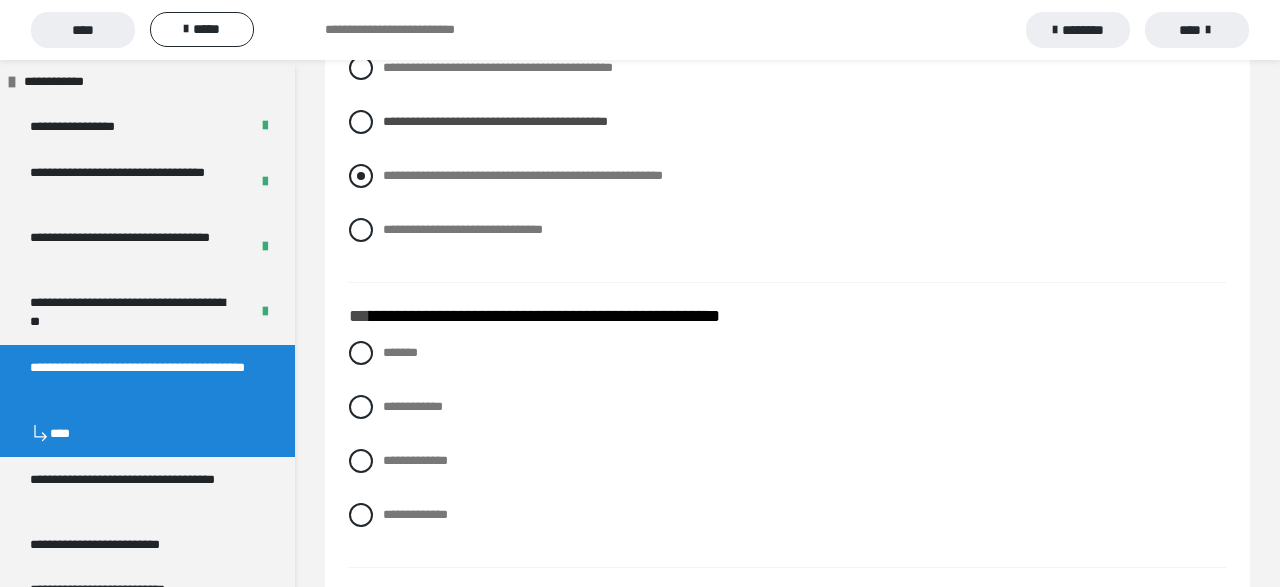scroll, scrollTop: 2288, scrollLeft: 0, axis: vertical 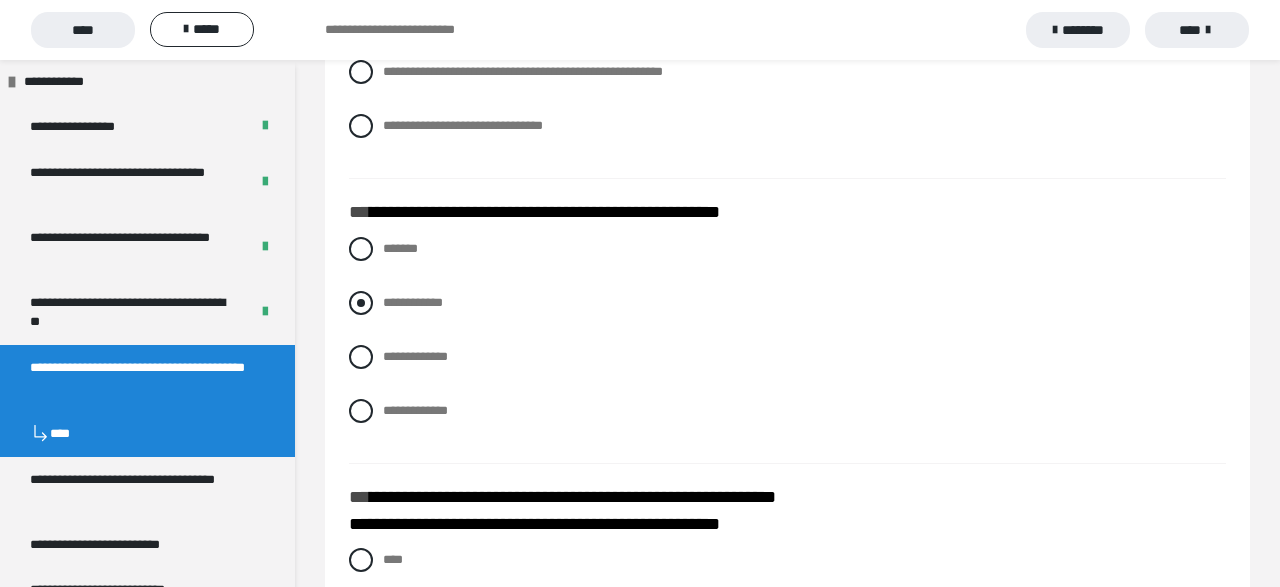 click at bounding box center (361, 303) 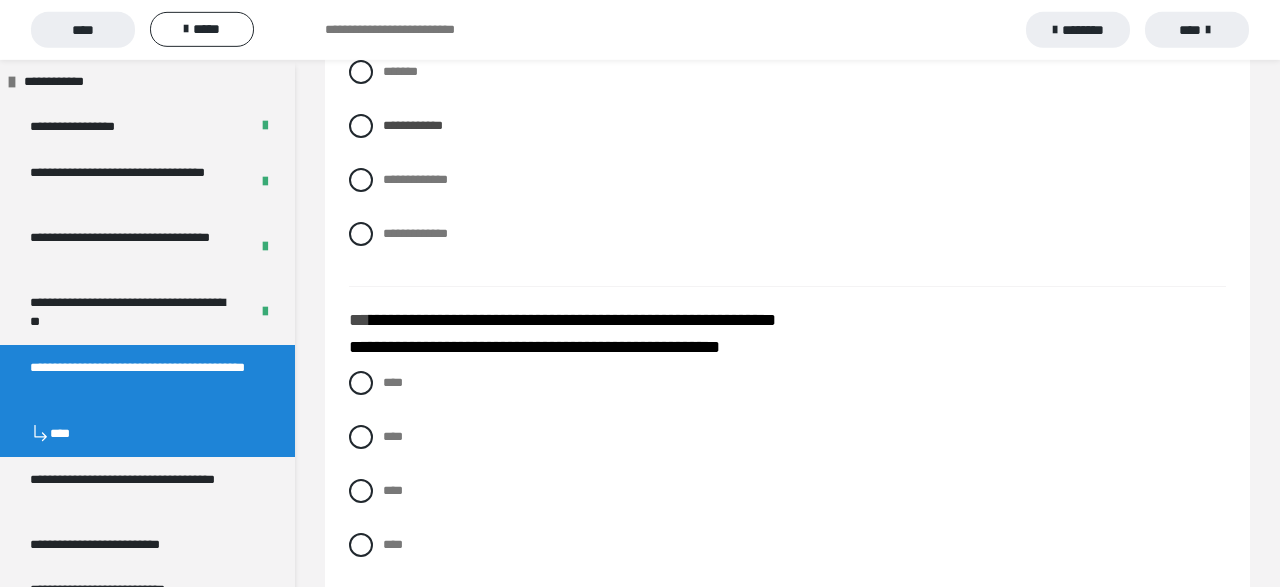 scroll, scrollTop: 2600, scrollLeft: 0, axis: vertical 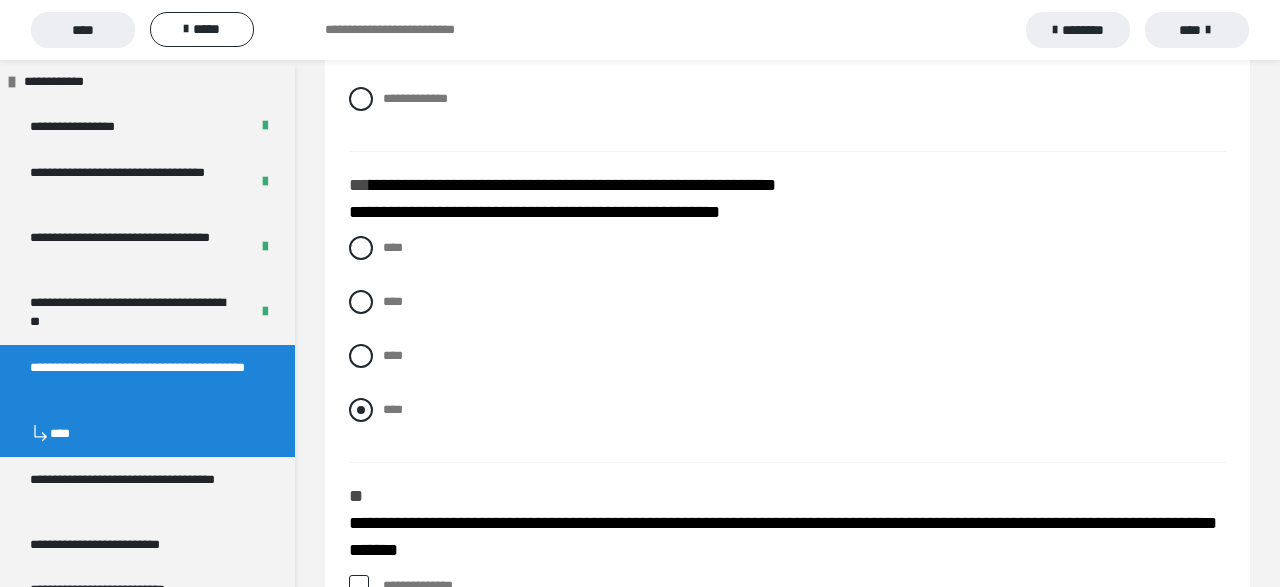 click at bounding box center [361, 410] 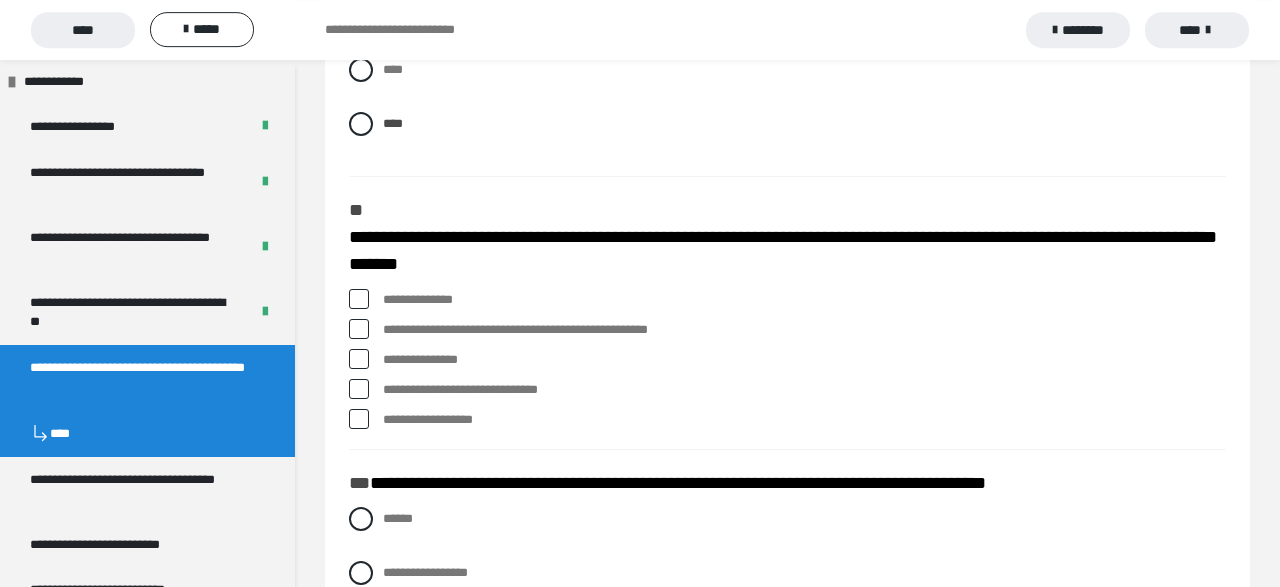 scroll, scrollTop: 3016, scrollLeft: 0, axis: vertical 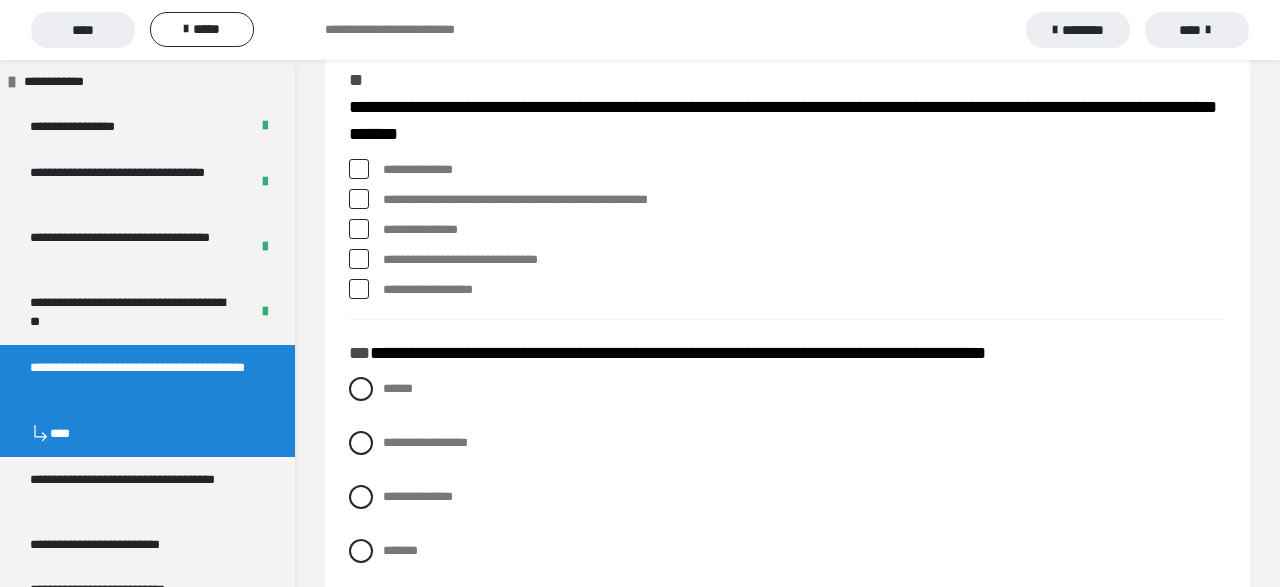 click at bounding box center (359, 259) 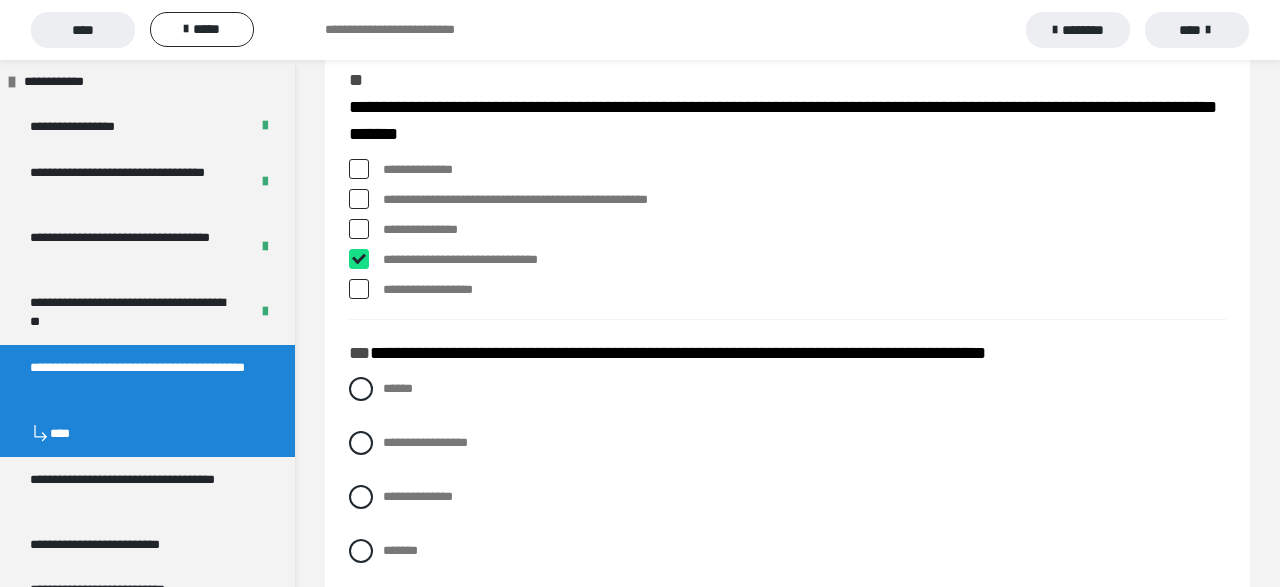 checkbox on "****" 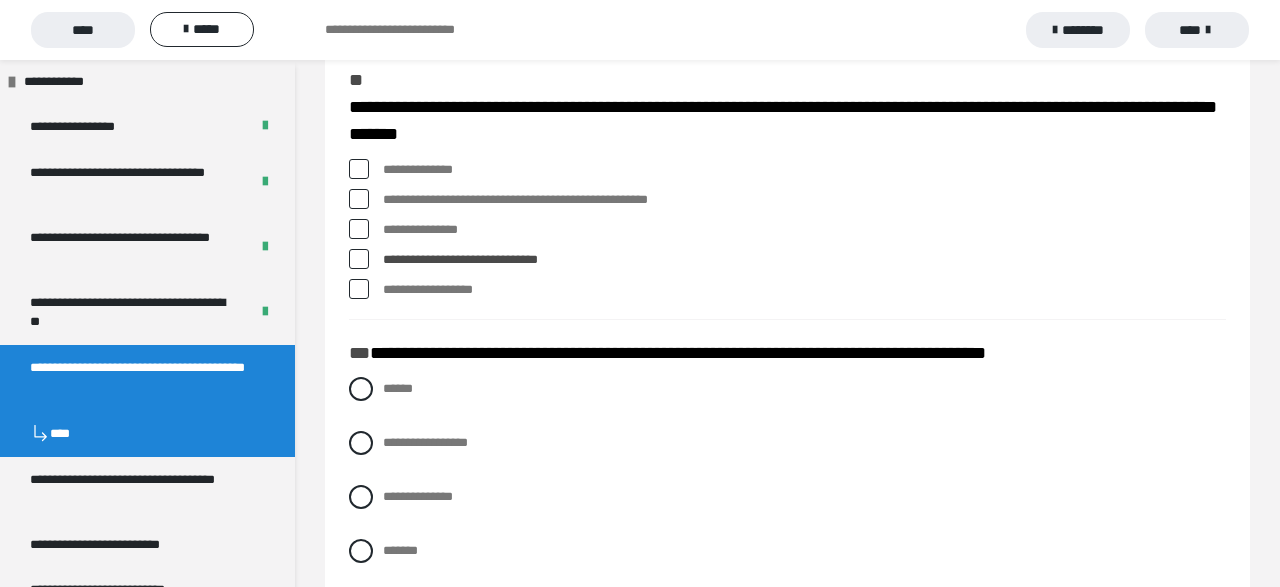 click at bounding box center [359, 199] 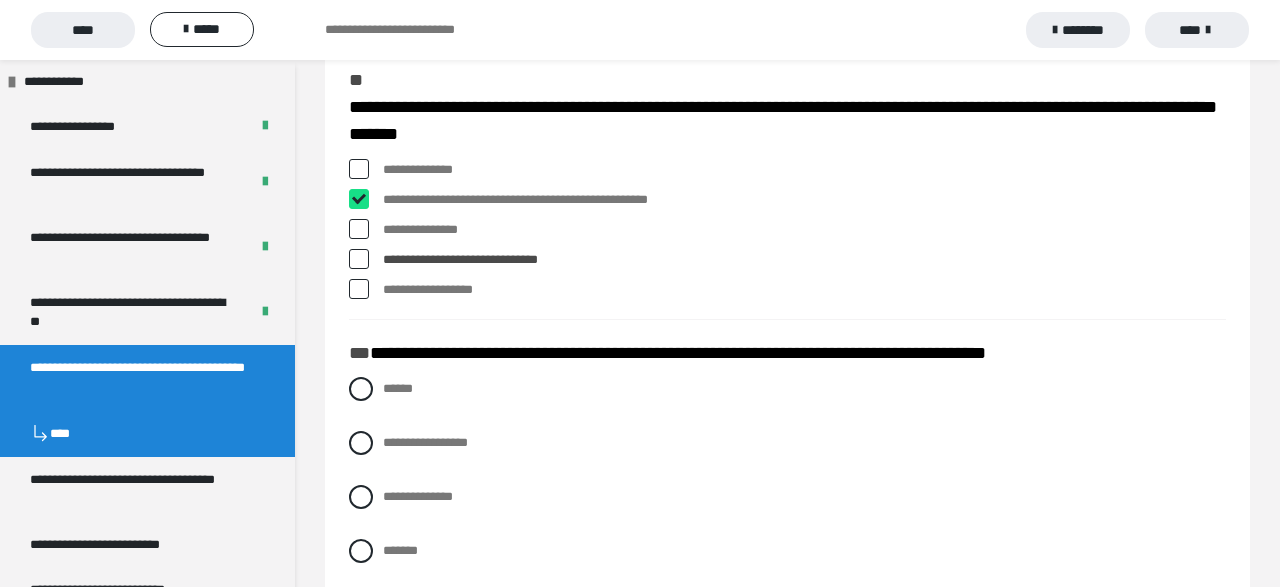 checkbox on "****" 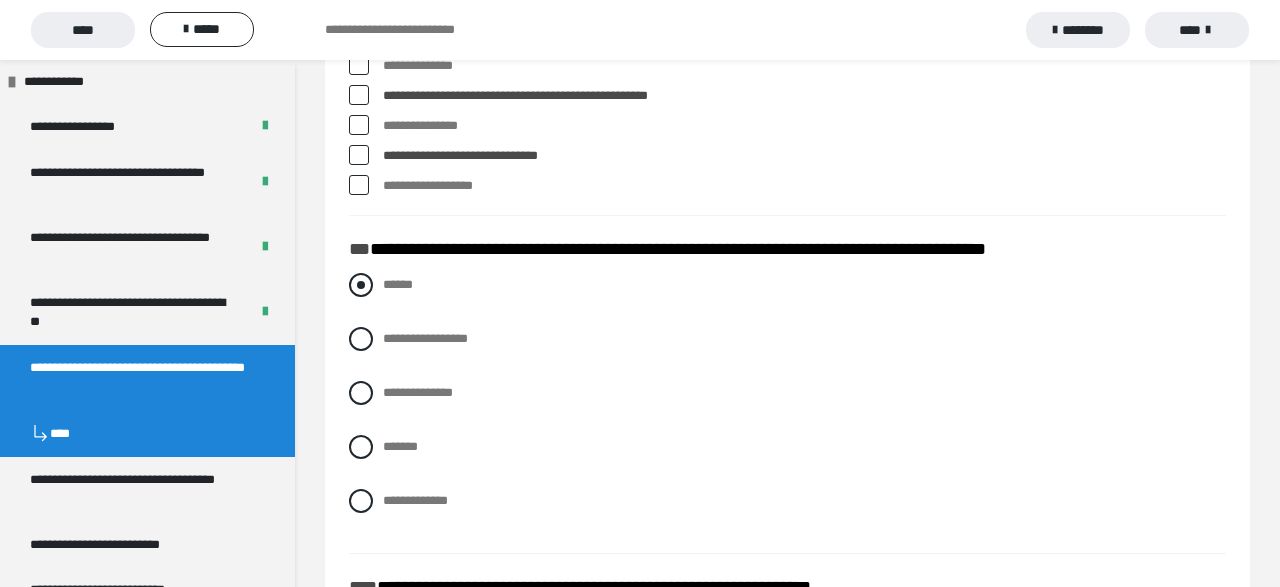 scroll, scrollTop: 3224, scrollLeft: 0, axis: vertical 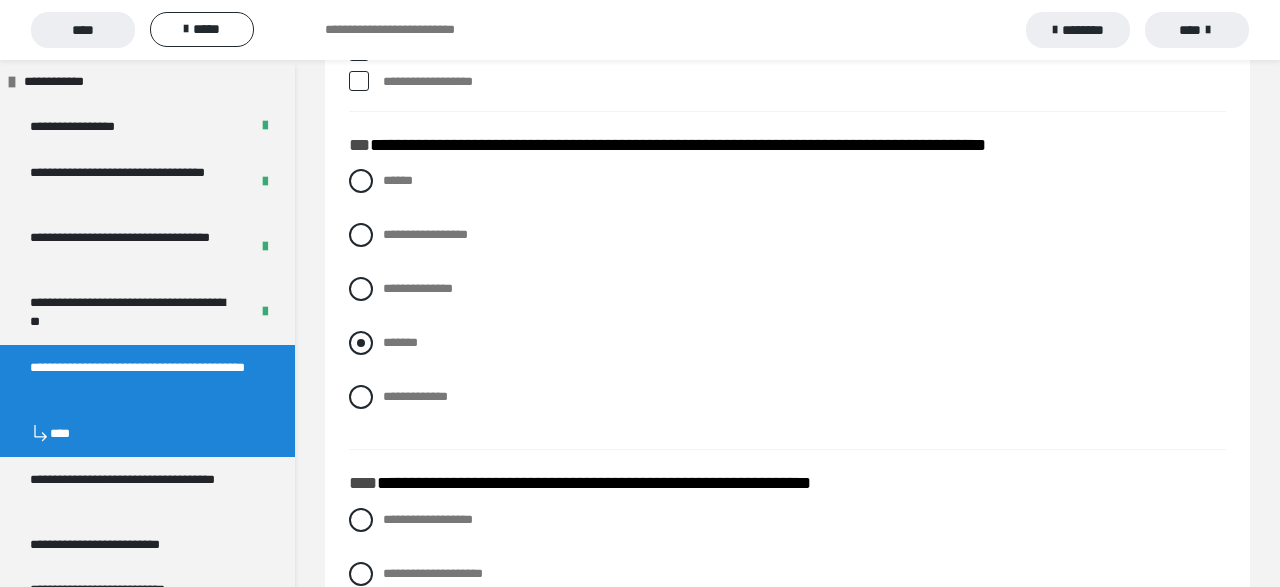 click at bounding box center [361, 343] 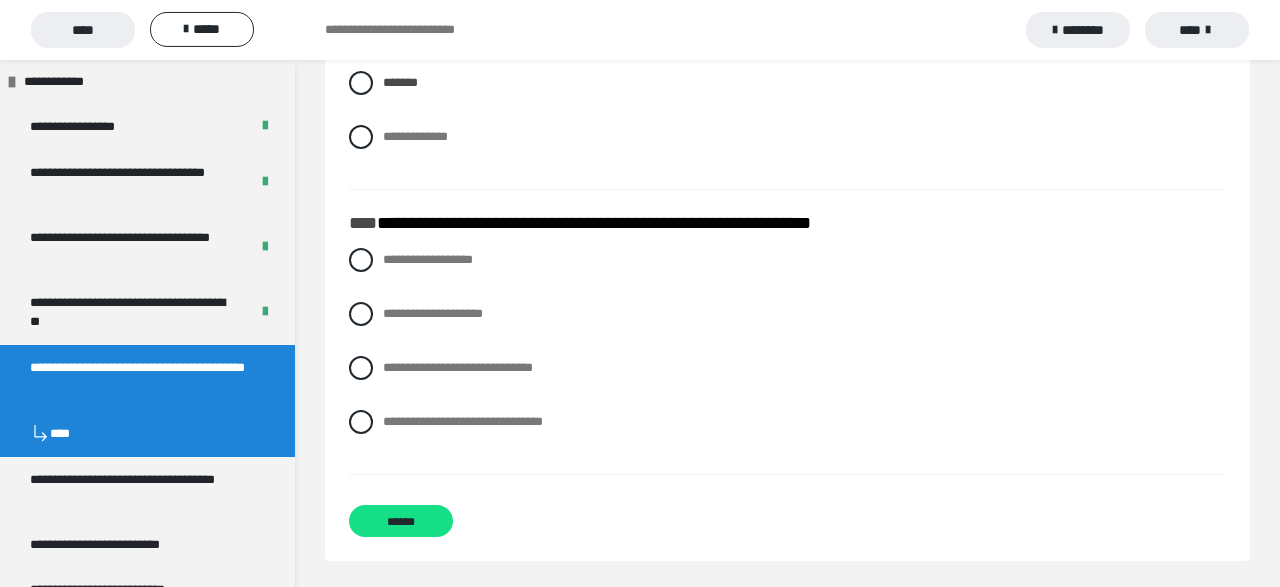 scroll, scrollTop: 3535, scrollLeft: 0, axis: vertical 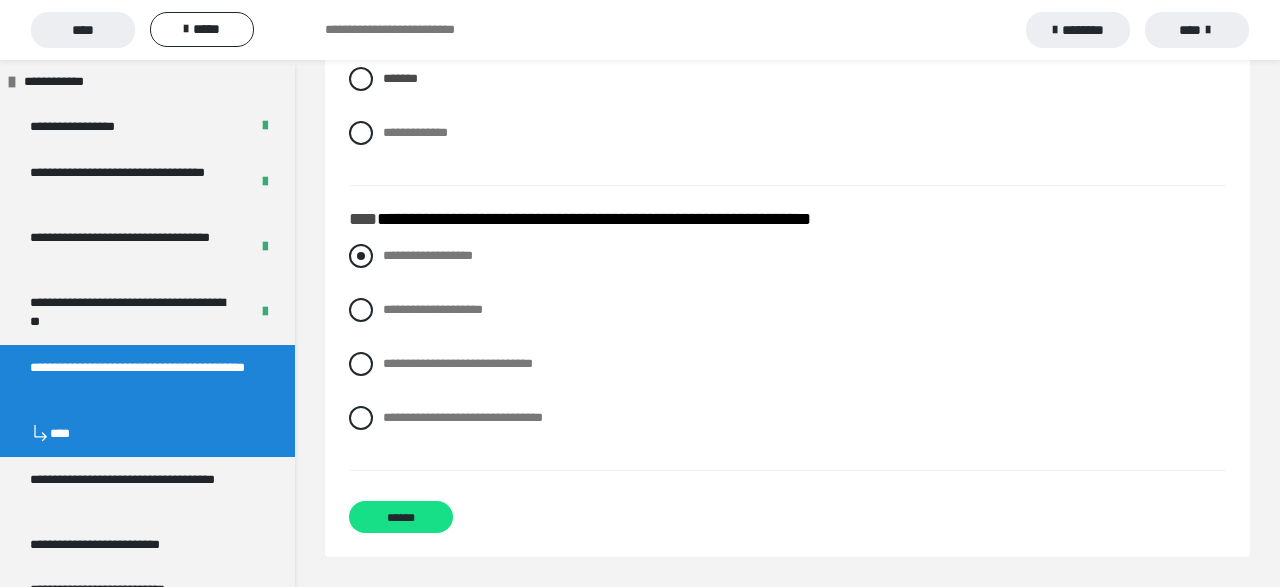 click at bounding box center [361, 256] 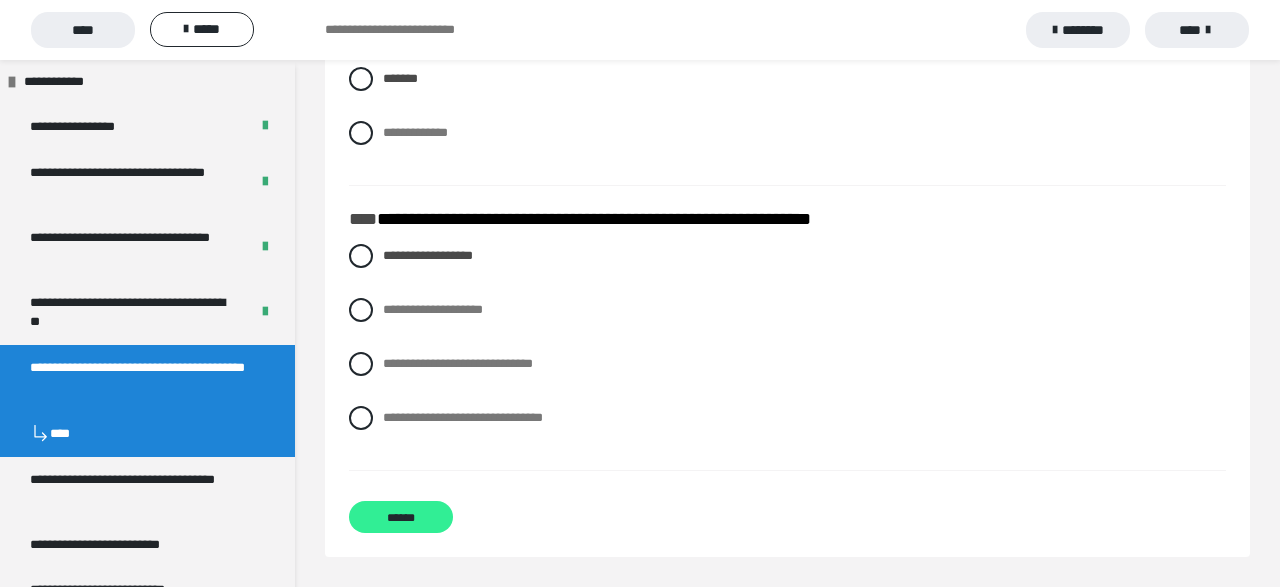 click on "******" at bounding box center (401, 517) 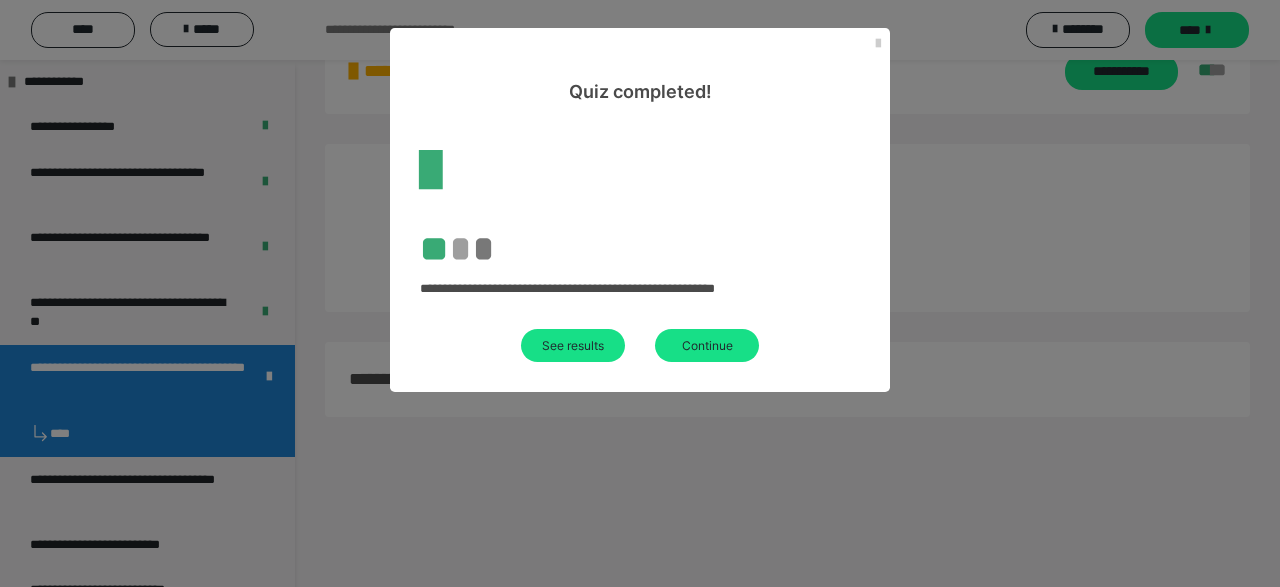 scroll, scrollTop: 60, scrollLeft: 0, axis: vertical 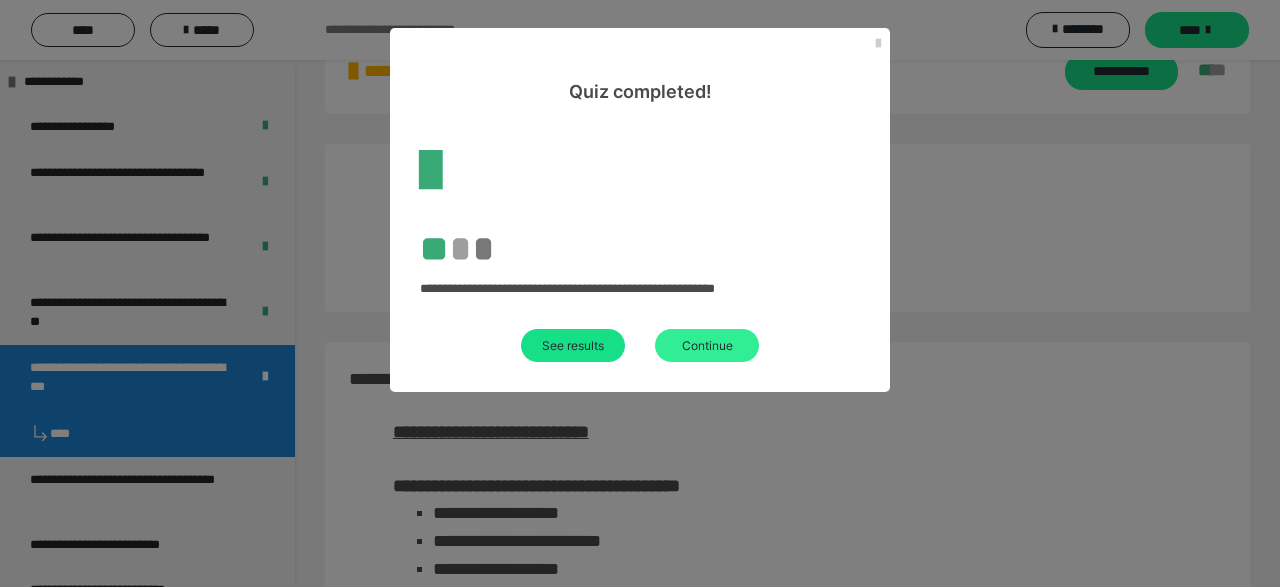 click on "Continue" at bounding box center (707, 345) 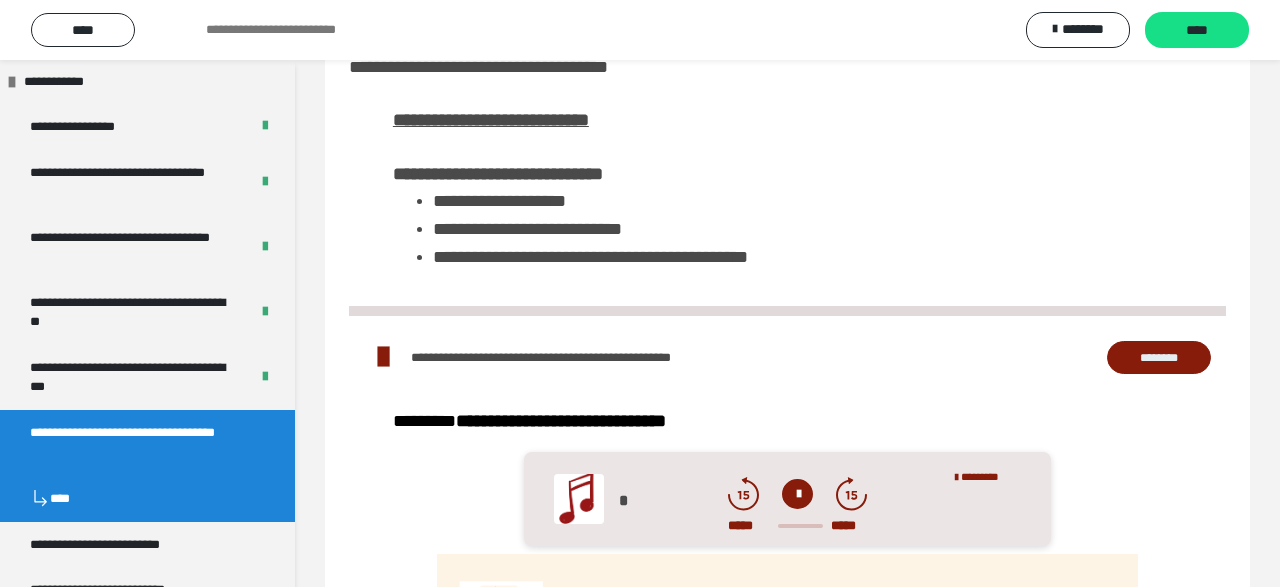 scroll, scrollTop: 0, scrollLeft: 0, axis: both 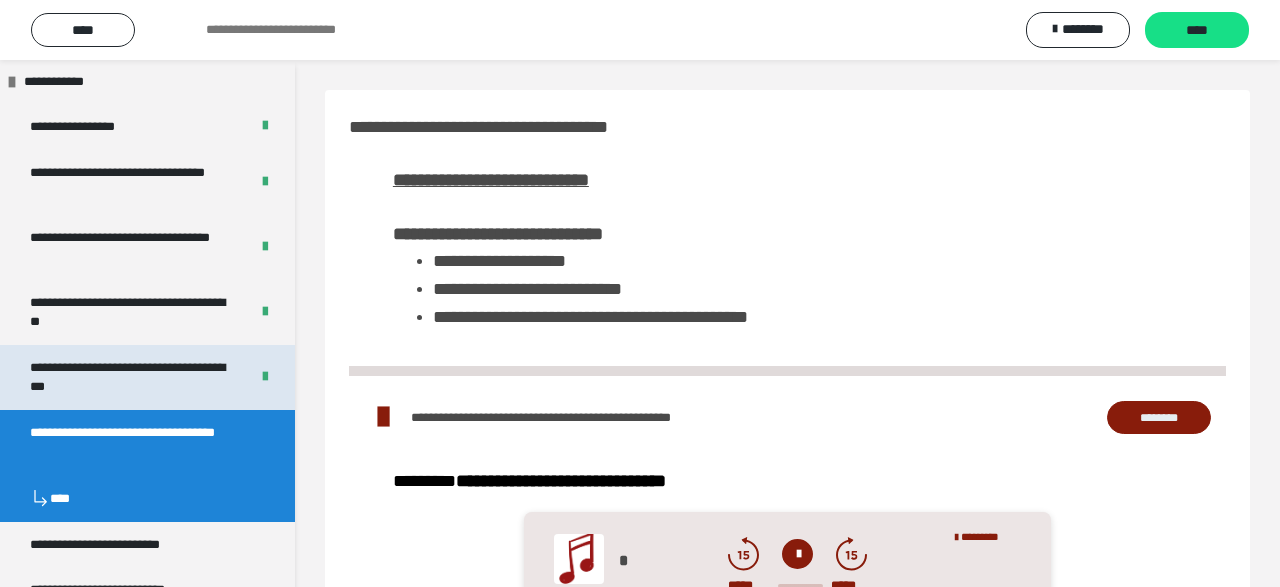 click on "**********" at bounding box center (131, 377) 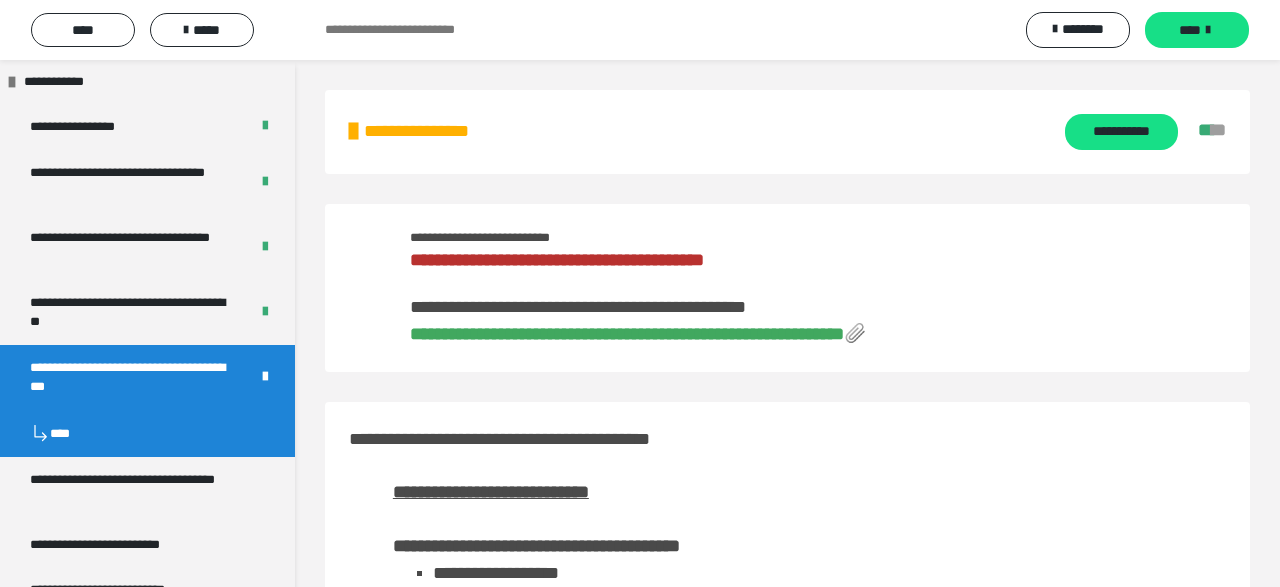 click on "**********" at bounding box center [627, 334] 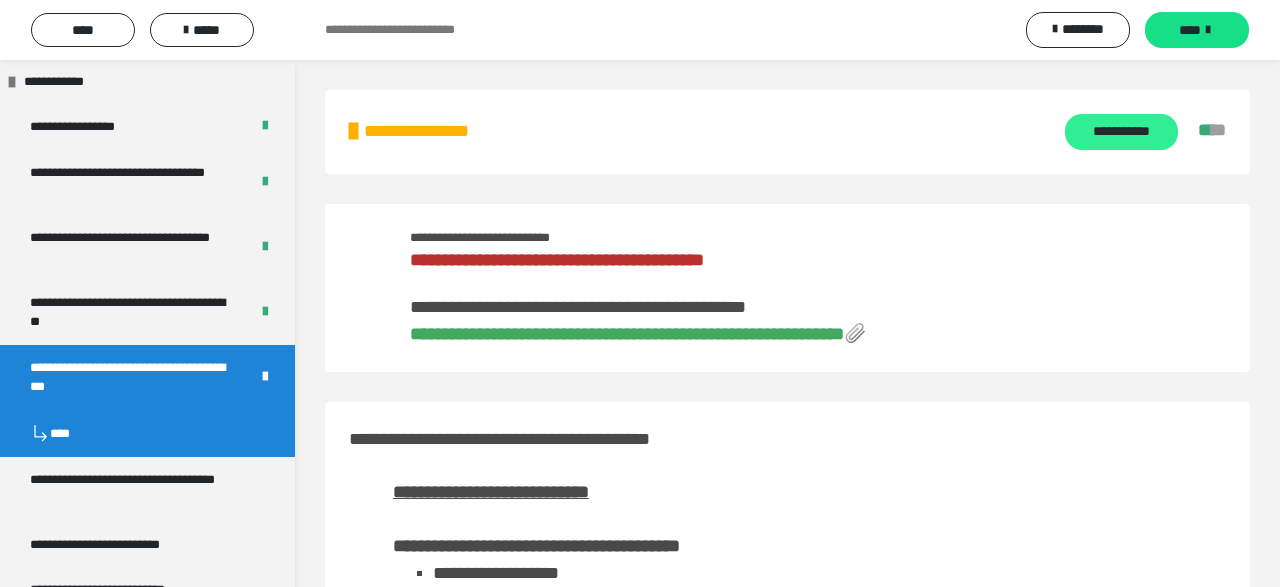 click on "**********" at bounding box center [1121, 132] 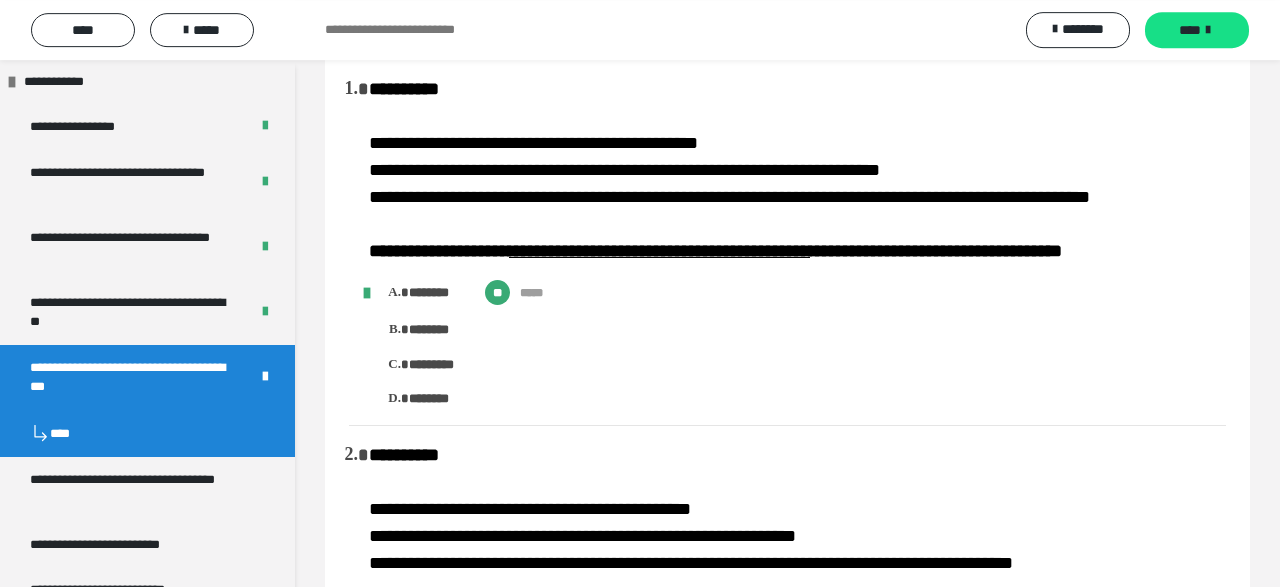 scroll, scrollTop: 0, scrollLeft: 0, axis: both 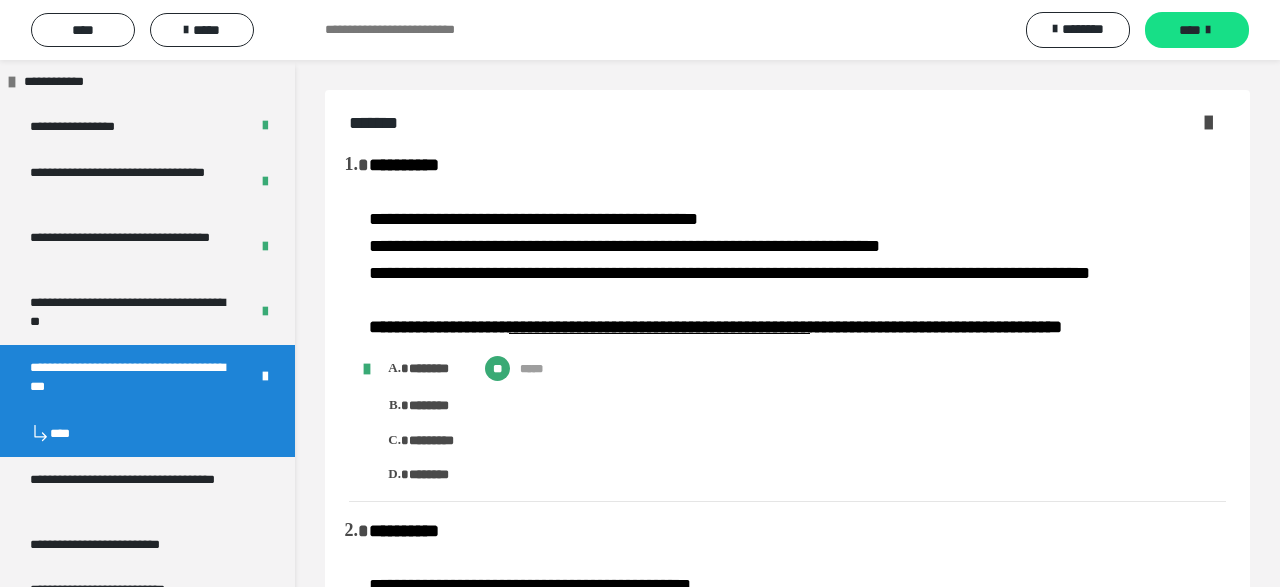 click at bounding box center (1208, 122) 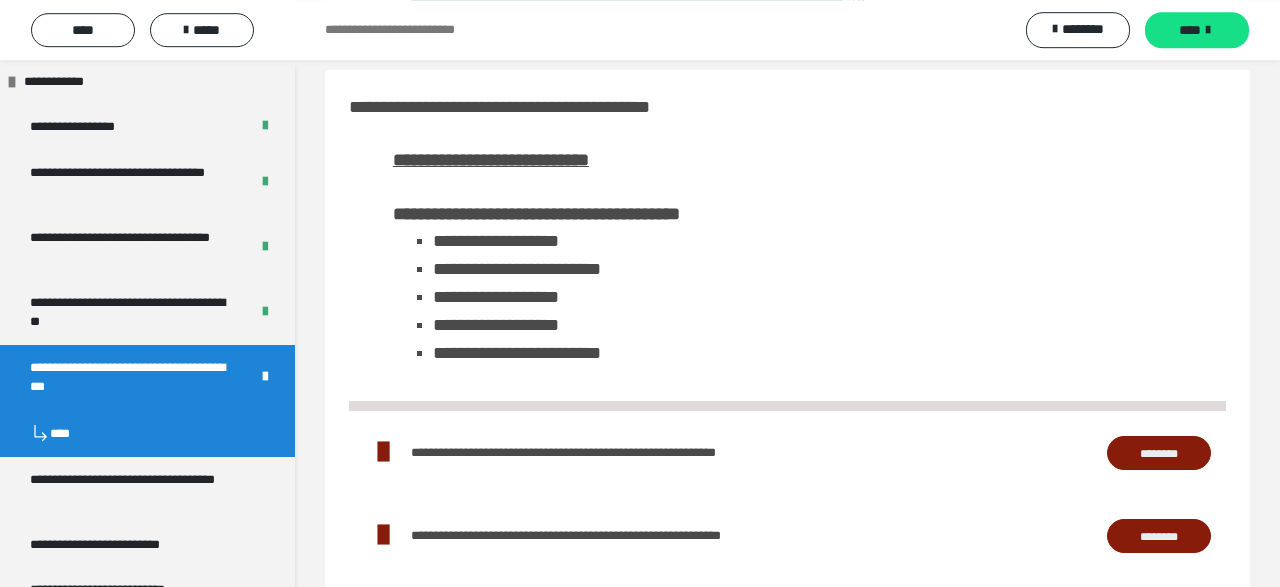 scroll, scrollTop: 416, scrollLeft: 0, axis: vertical 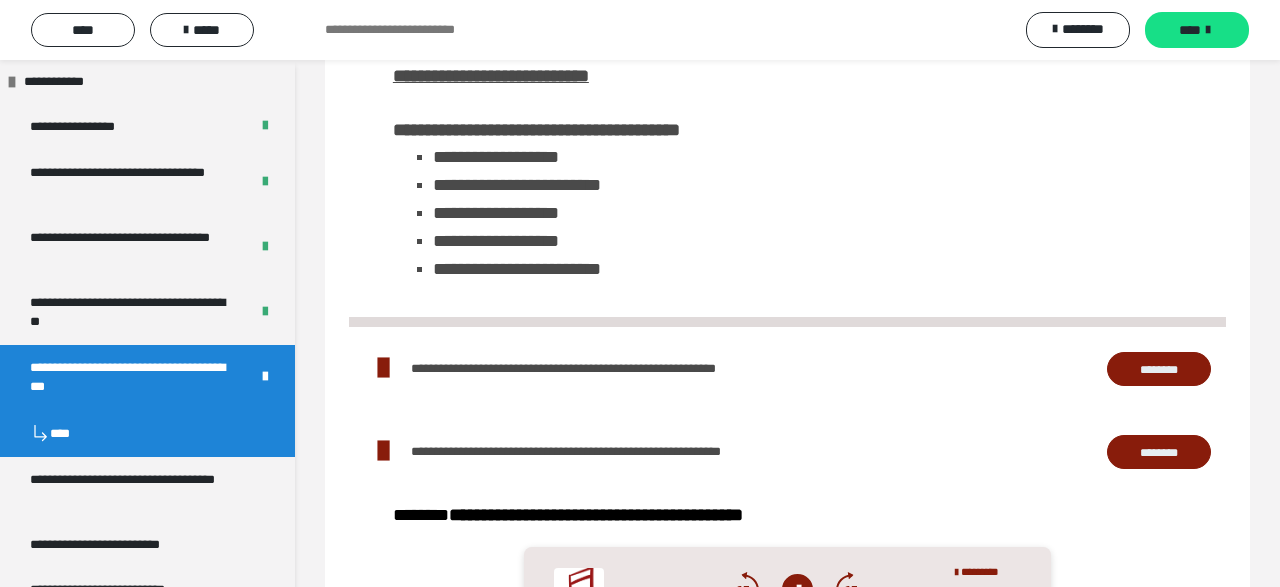 click on "********" at bounding box center (1159, 368) 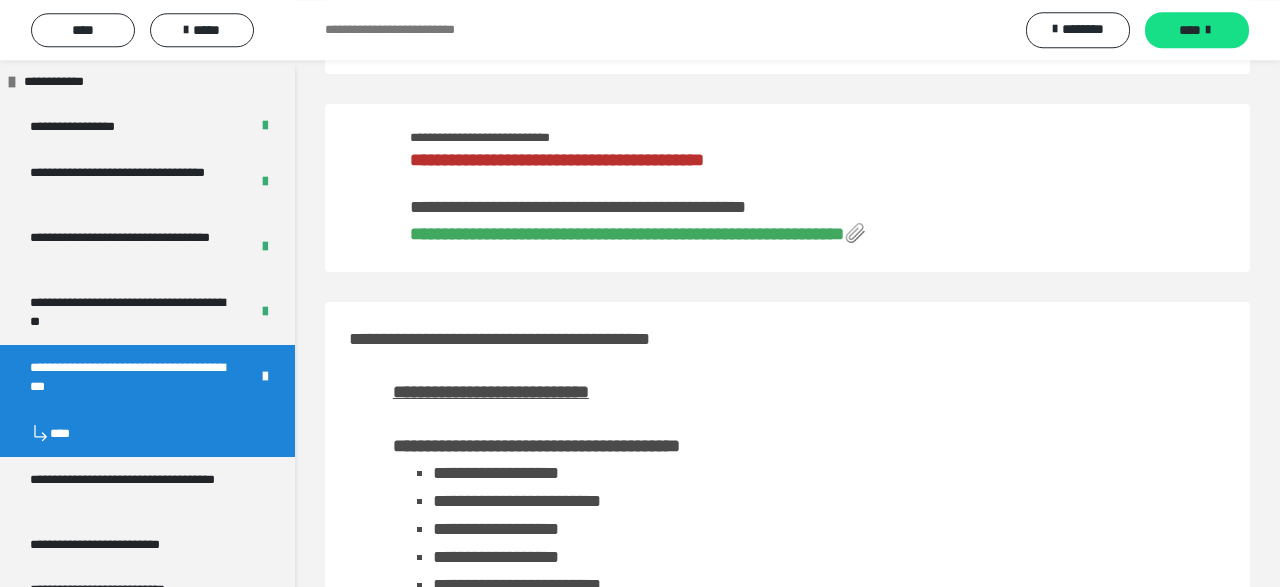 scroll, scrollTop: 0, scrollLeft: 0, axis: both 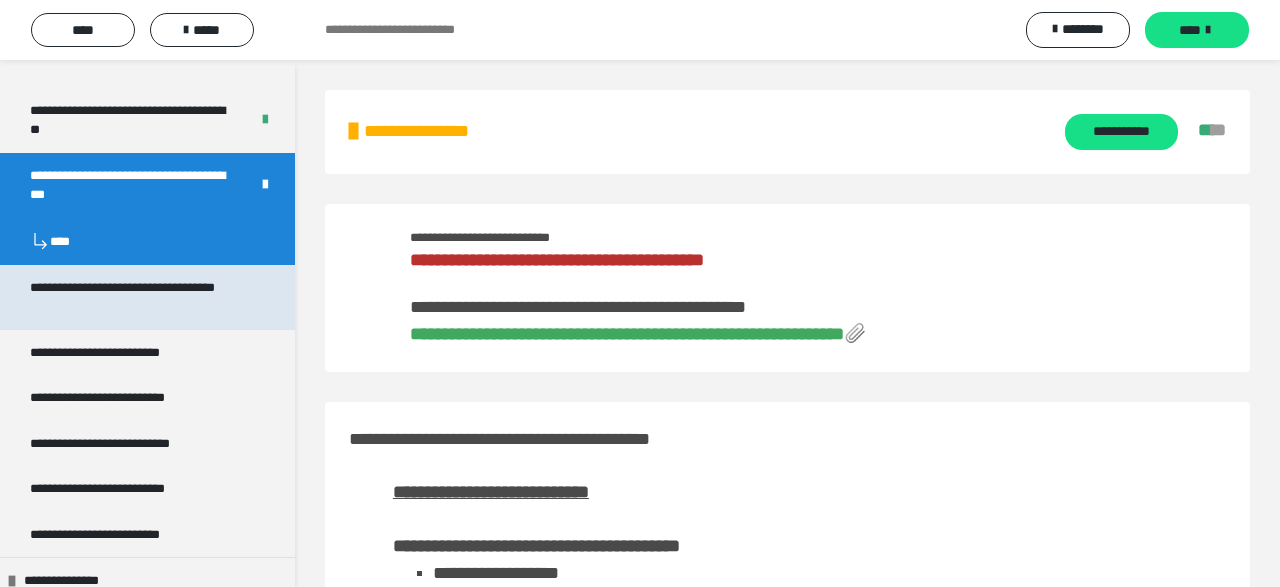 click on "**********" at bounding box center [139, 297] 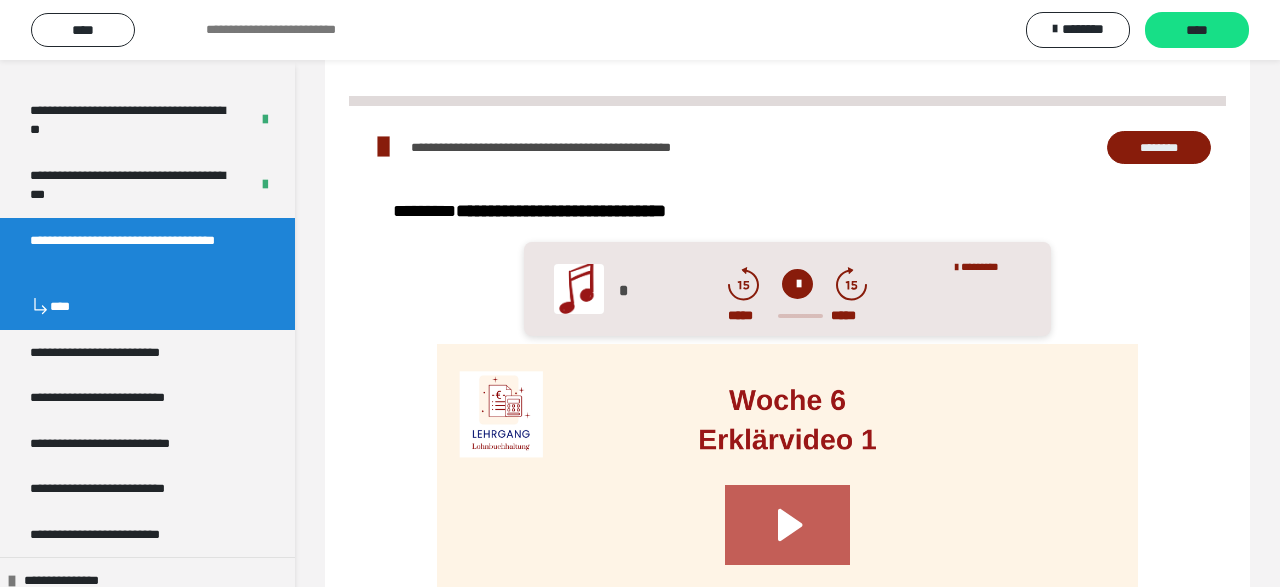 scroll, scrollTop: 0, scrollLeft: 0, axis: both 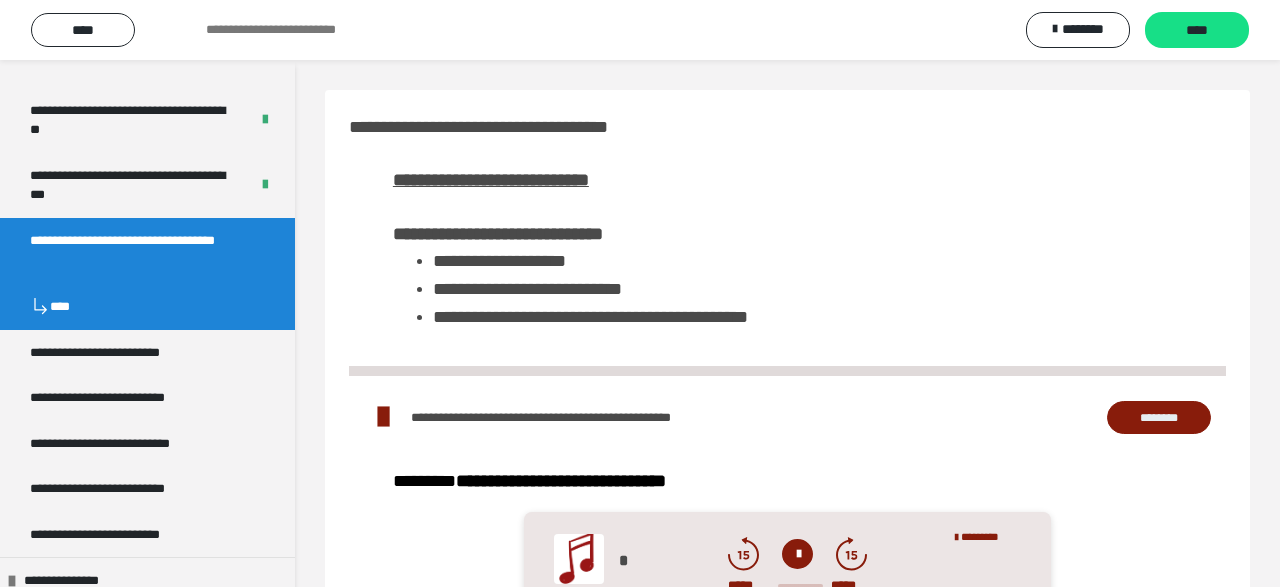 click on "********" at bounding box center (1159, 417) 